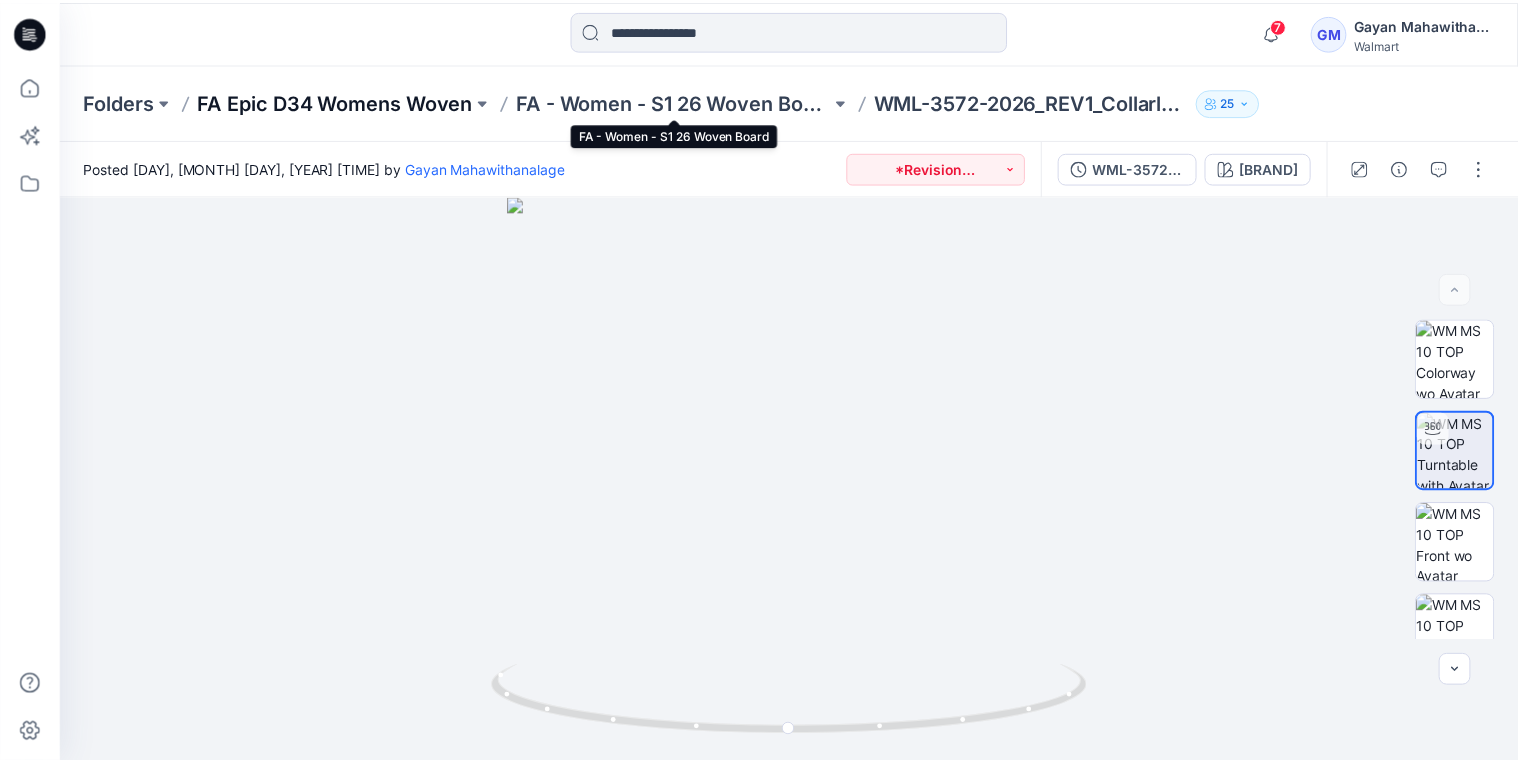 scroll, scrollTop: 0, scrollLeft: 0, axis: both 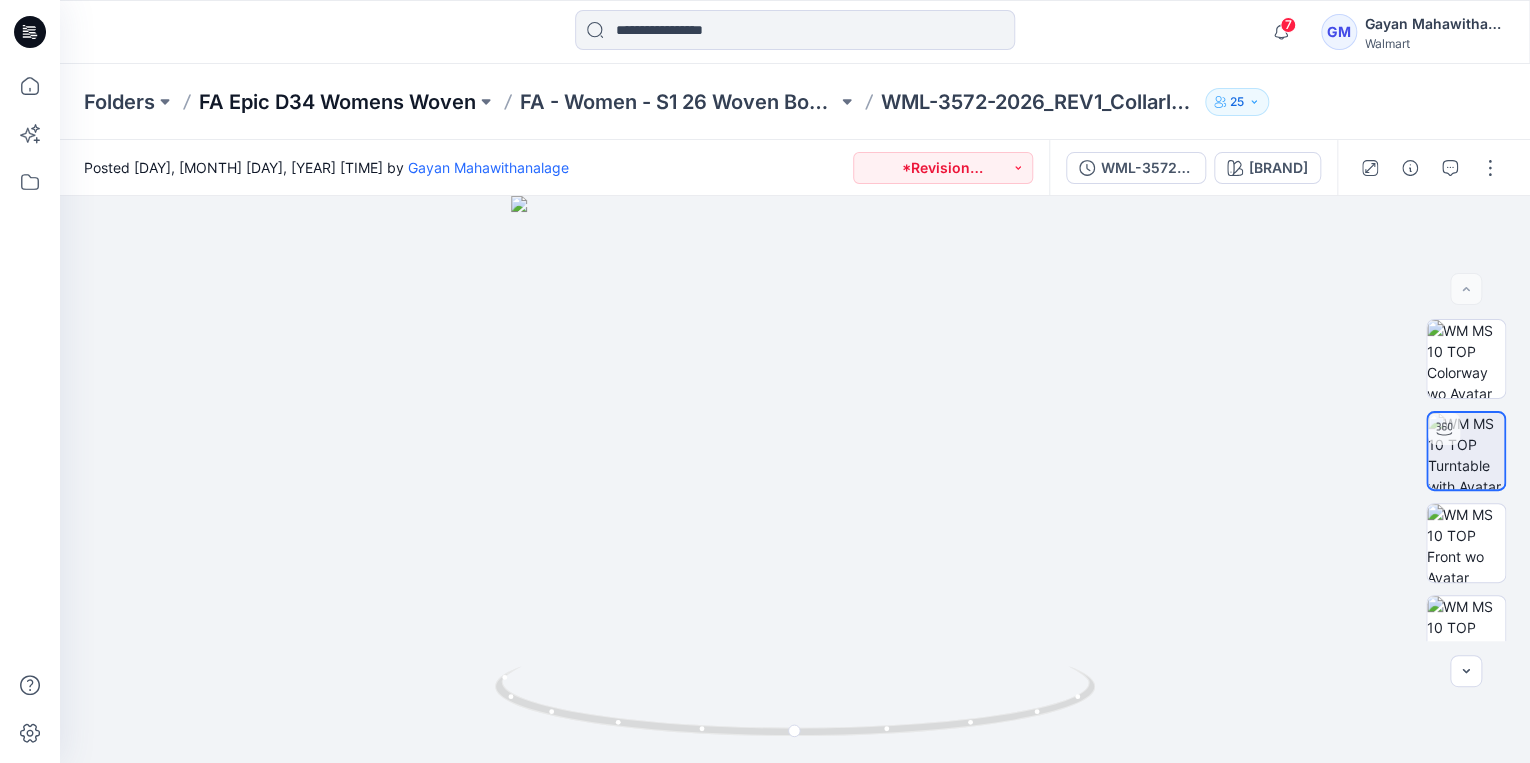 click on "FA Epic D34 Womens Woven" at bounding box center (337, 102) 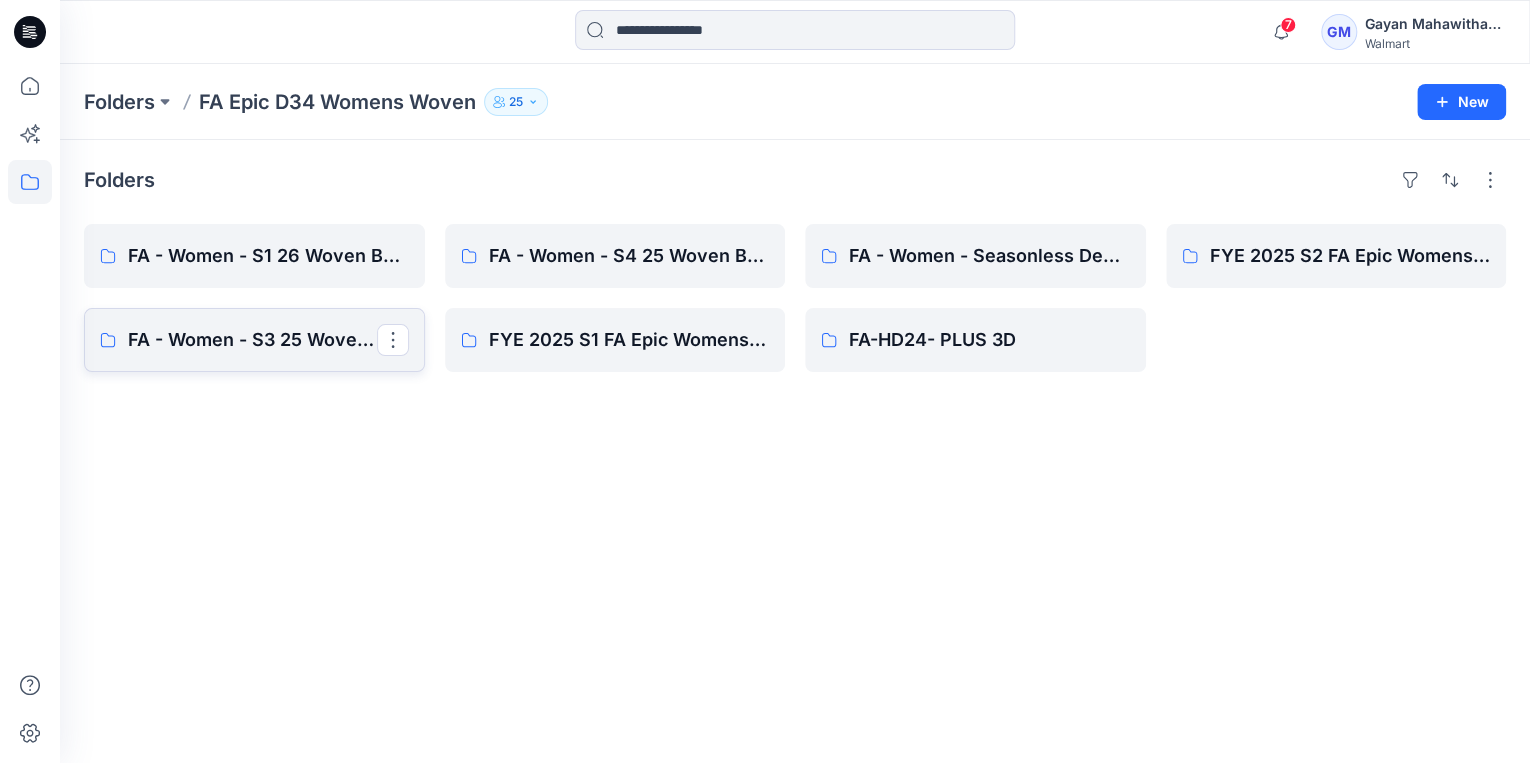 click on "FA - Women - S3 25 Woven Board" at bounding box center [252, 340] 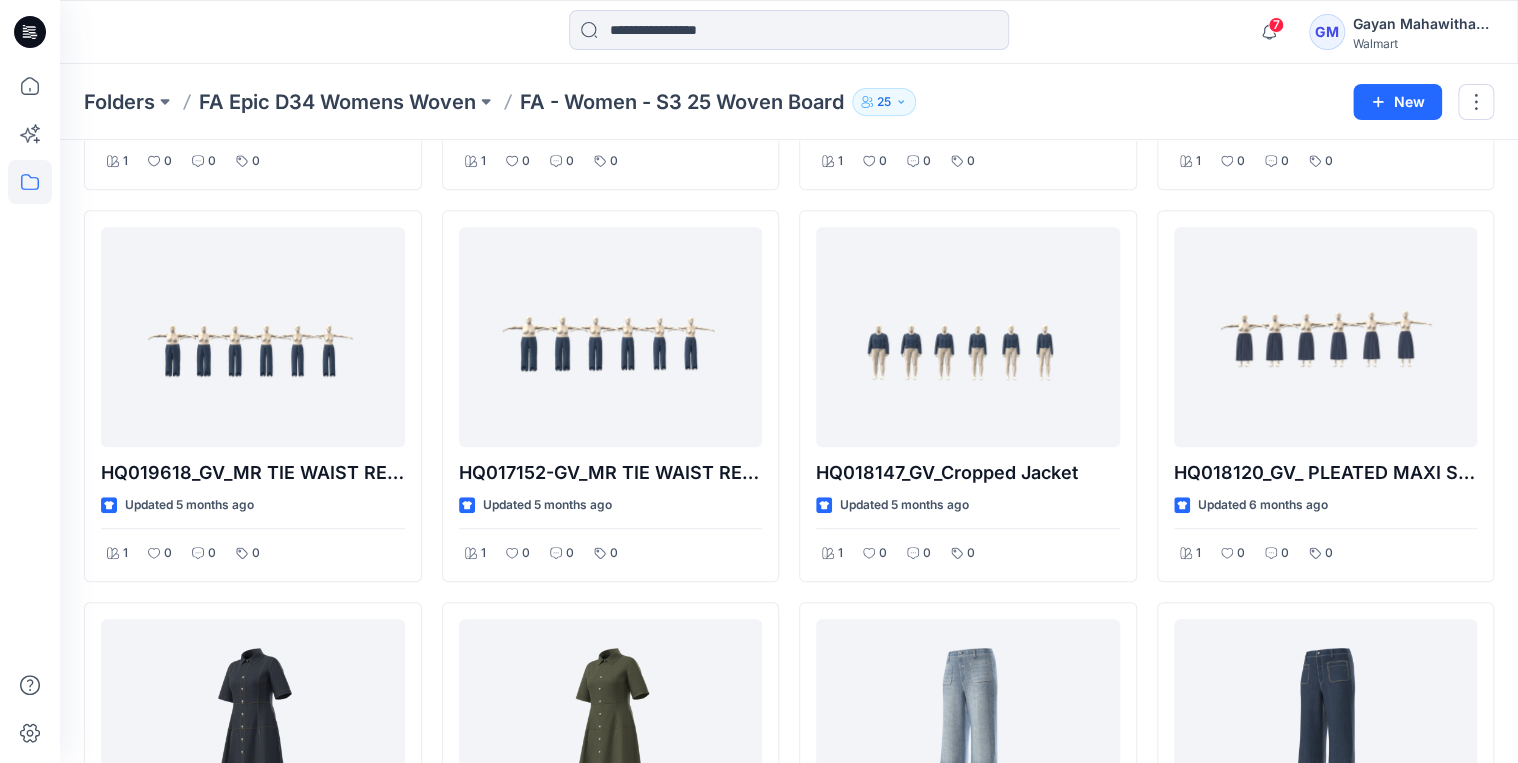 scroll, scrollTop: 196, scrollLeft: 0, axis: vertical 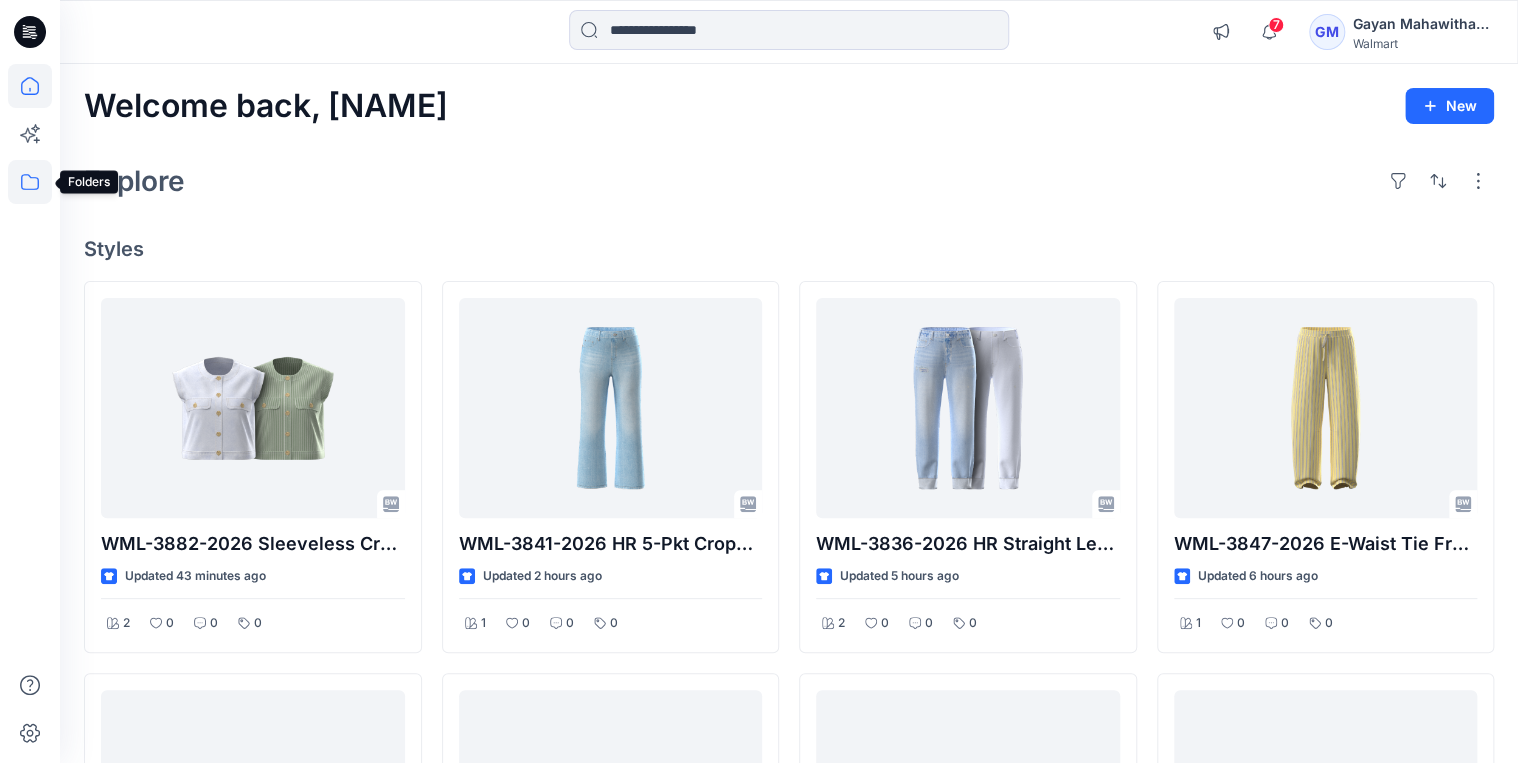 click 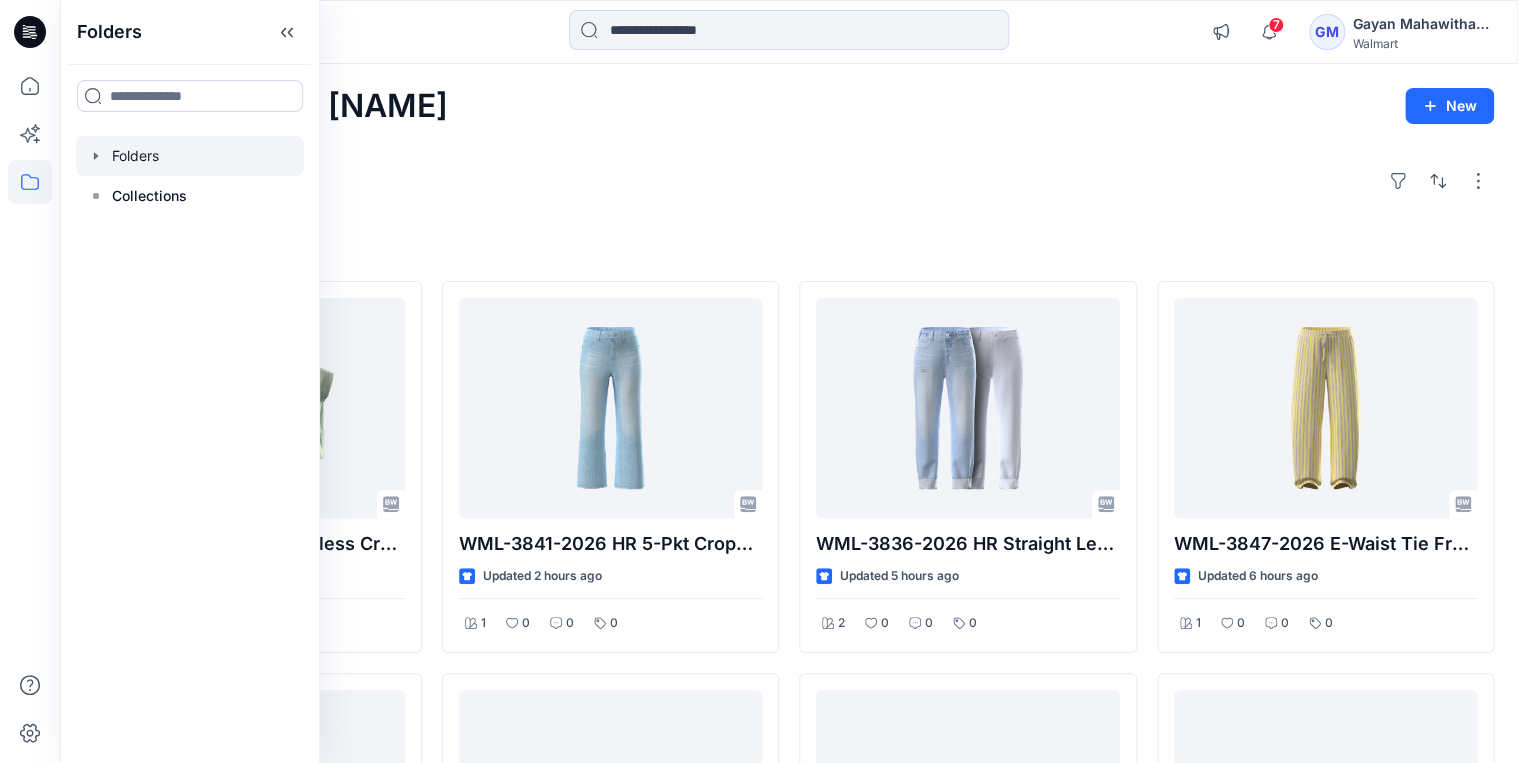 click 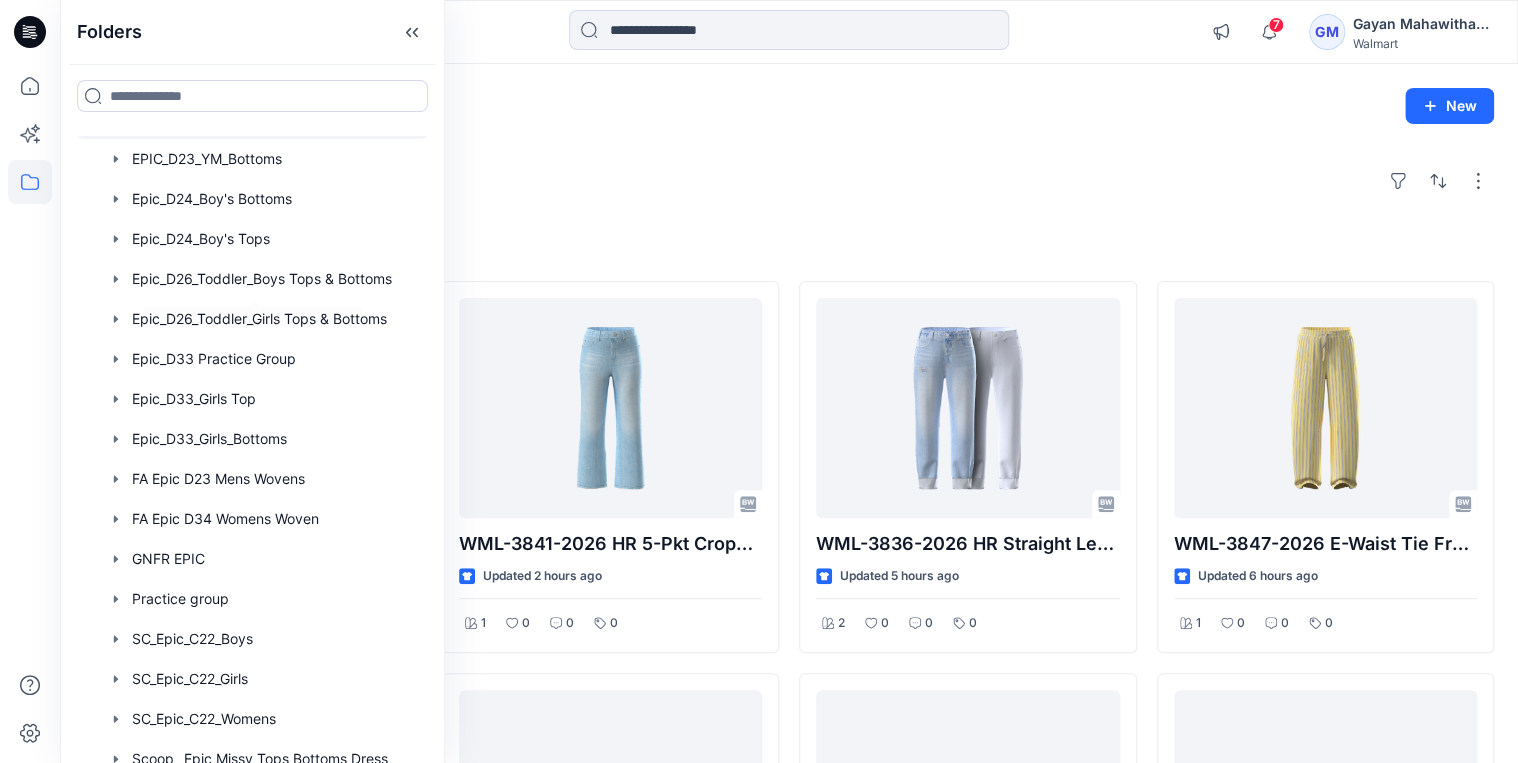 scroll, scrollTop: 480, scrollLeft: 0, axis: vertical 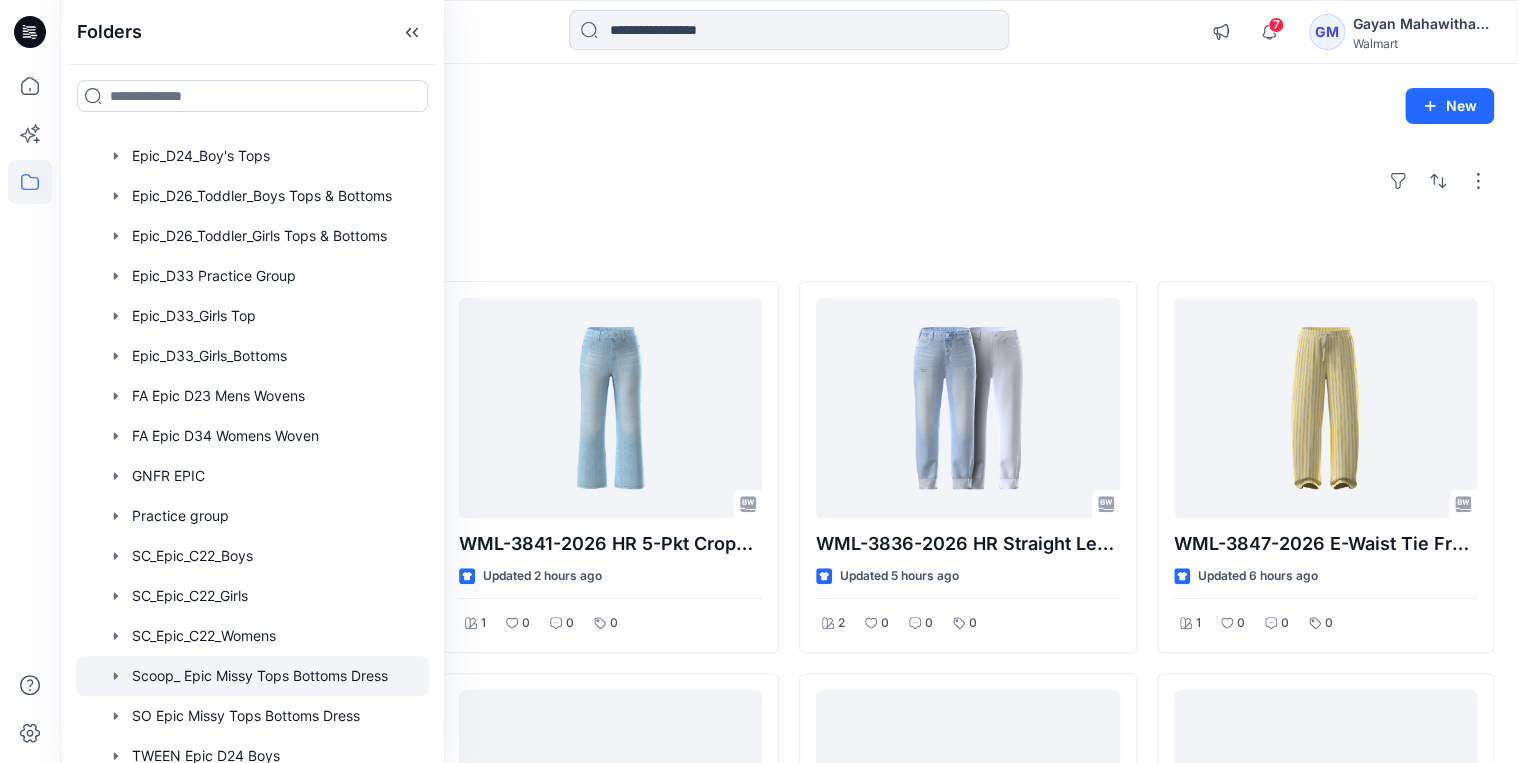 click at bounding box center (252, 676) 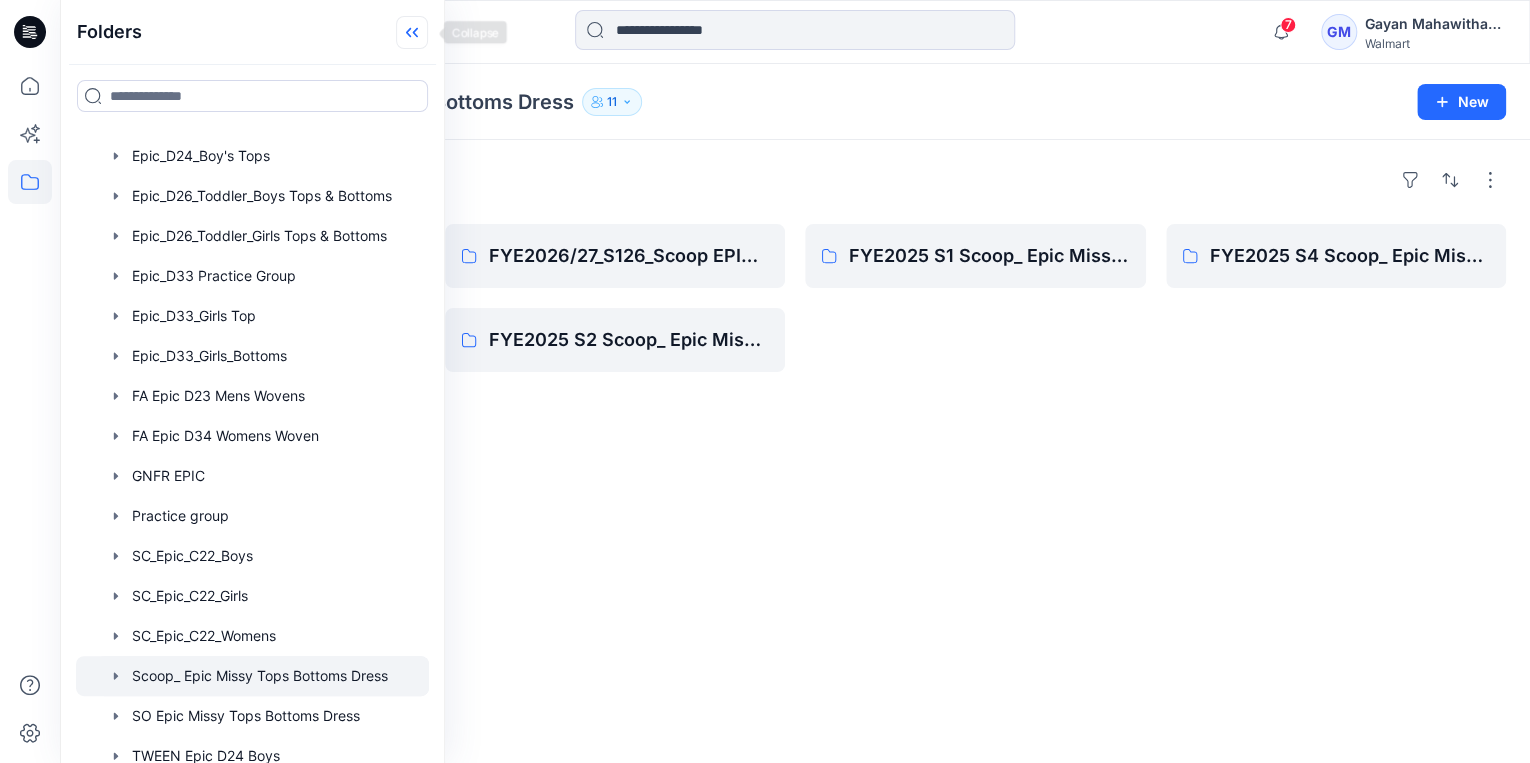 click 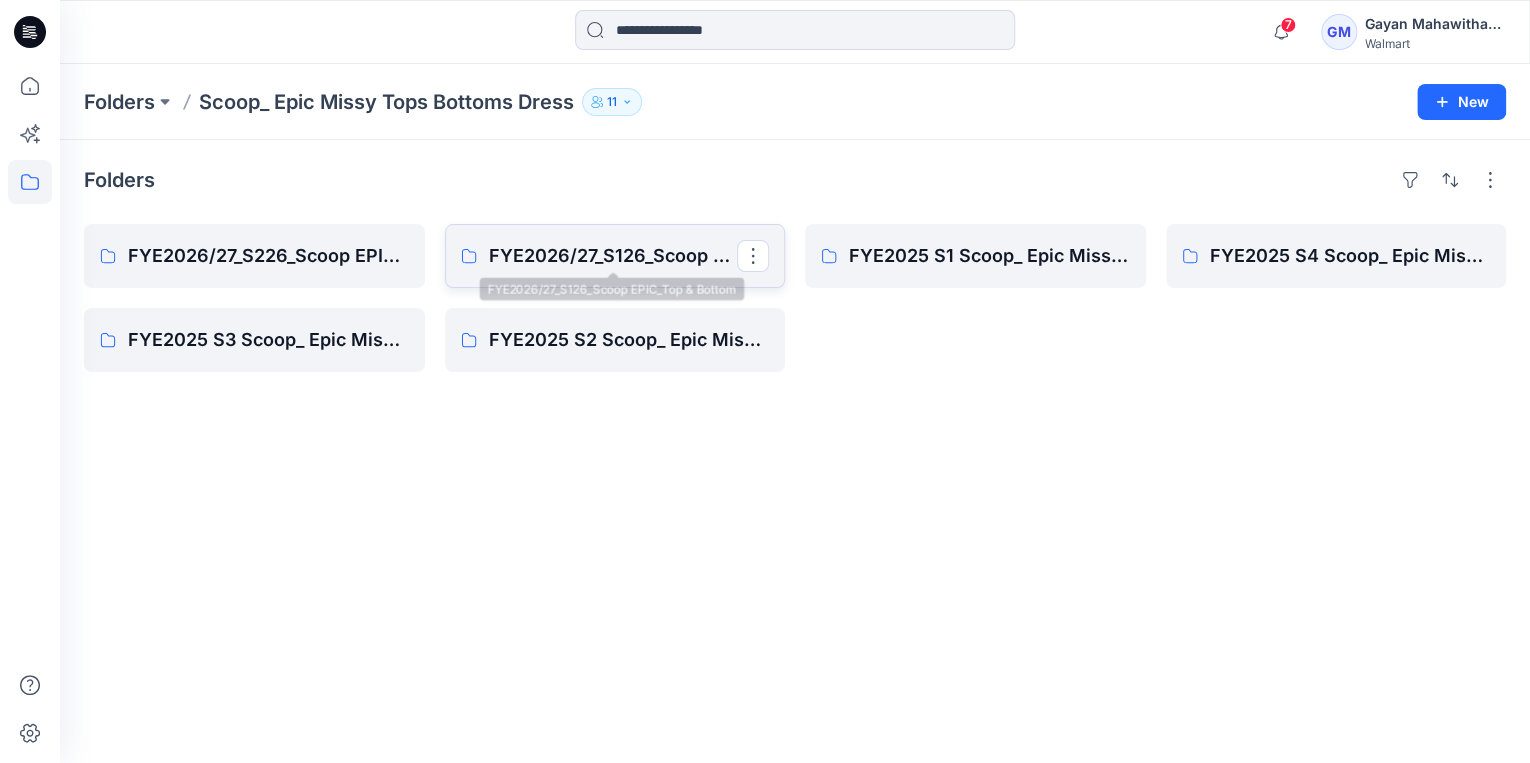 click on "FYE2026/27_S126_Scoop EPIC_Top & Bottom" at bounding box center [613, 256] 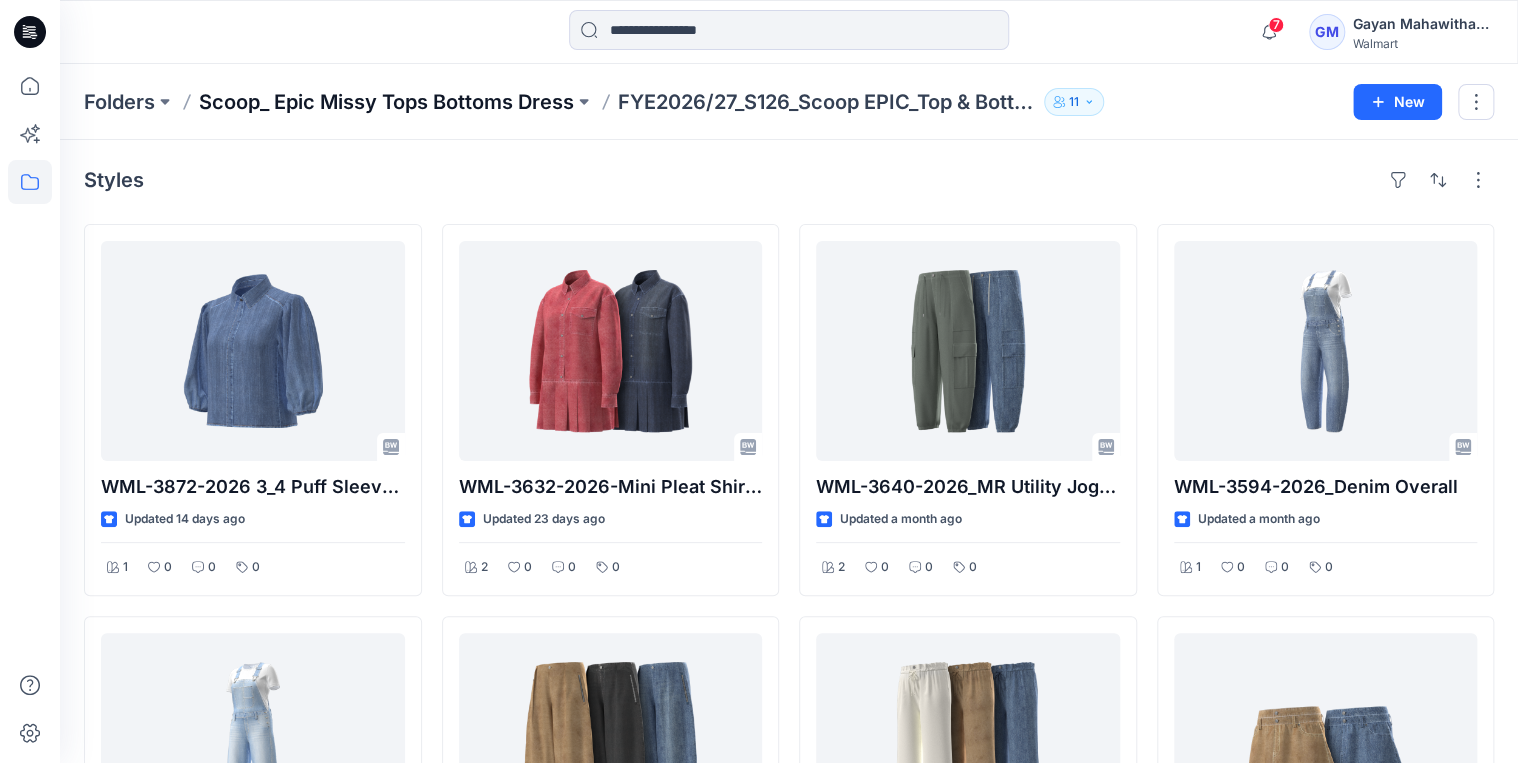 click on "Scoop_ Epic Missy Tops Bottoms Dress" at bounding box center (386, 102) 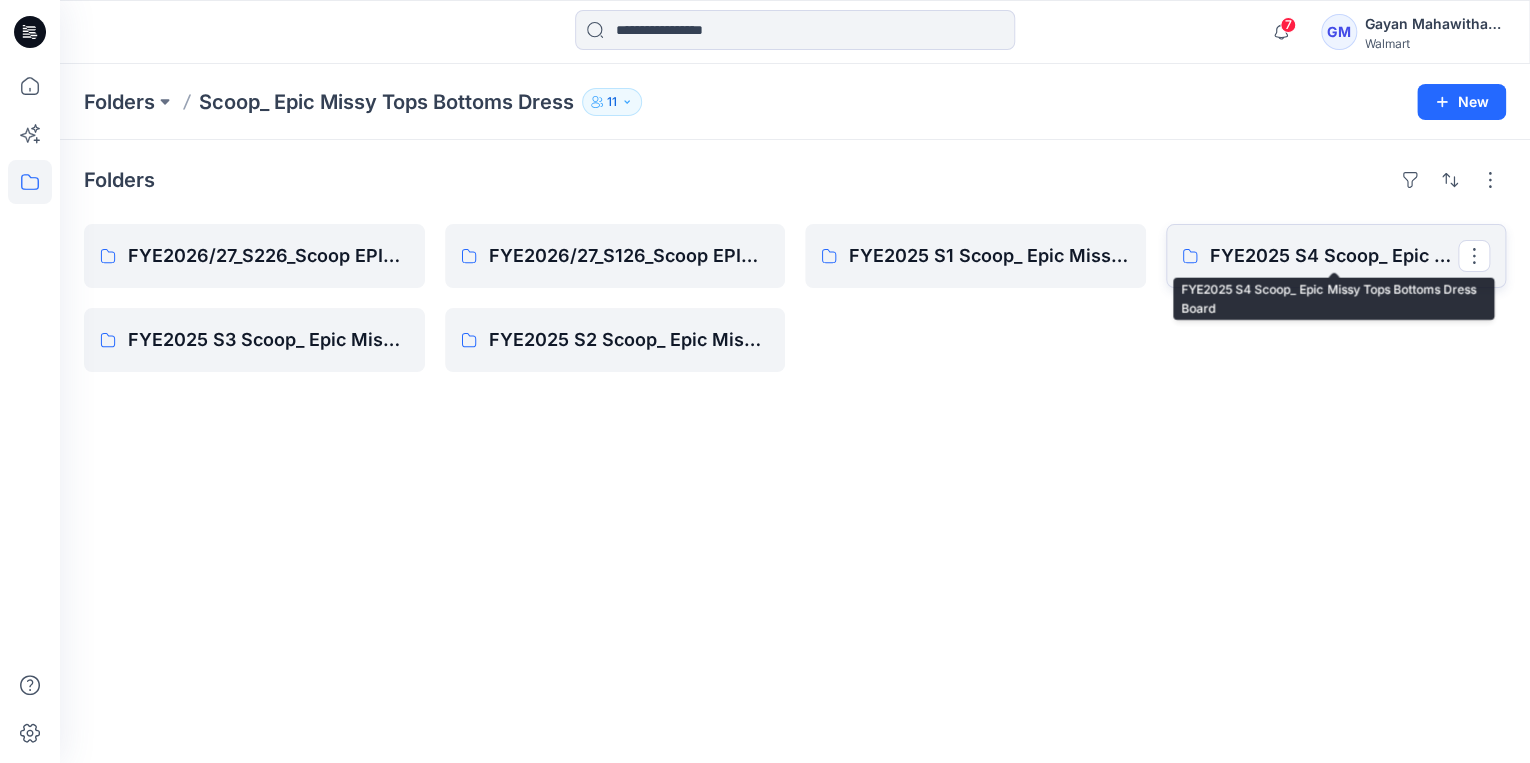 click on "FYE2025 S4 Scoop_ Epic Missy Tops Bottoms Dress Board" at bounding box center [1334, 256] 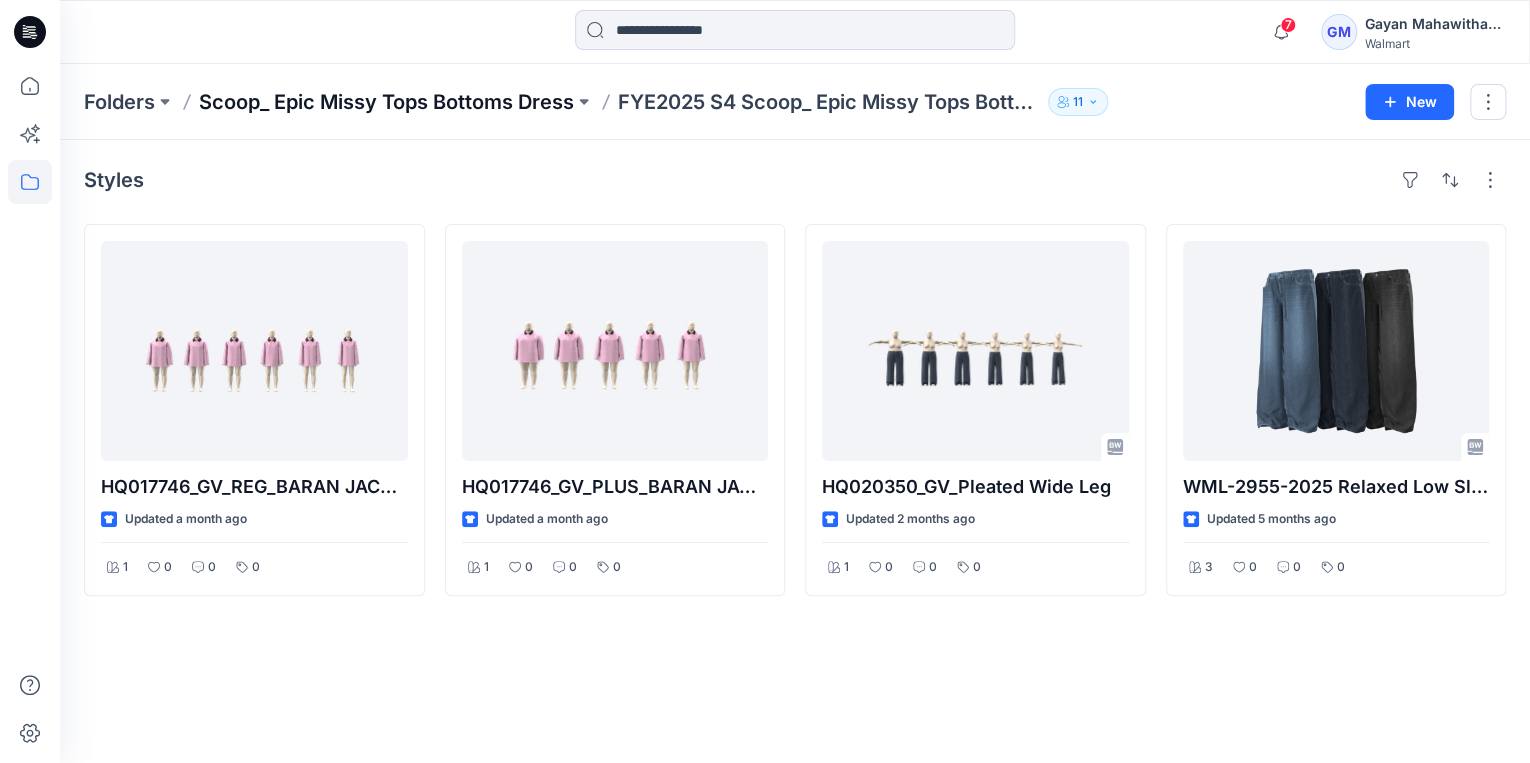 click on "Scoop_ Epic Missy Tops Bottoms Dress" at bounding box center (386, 102) 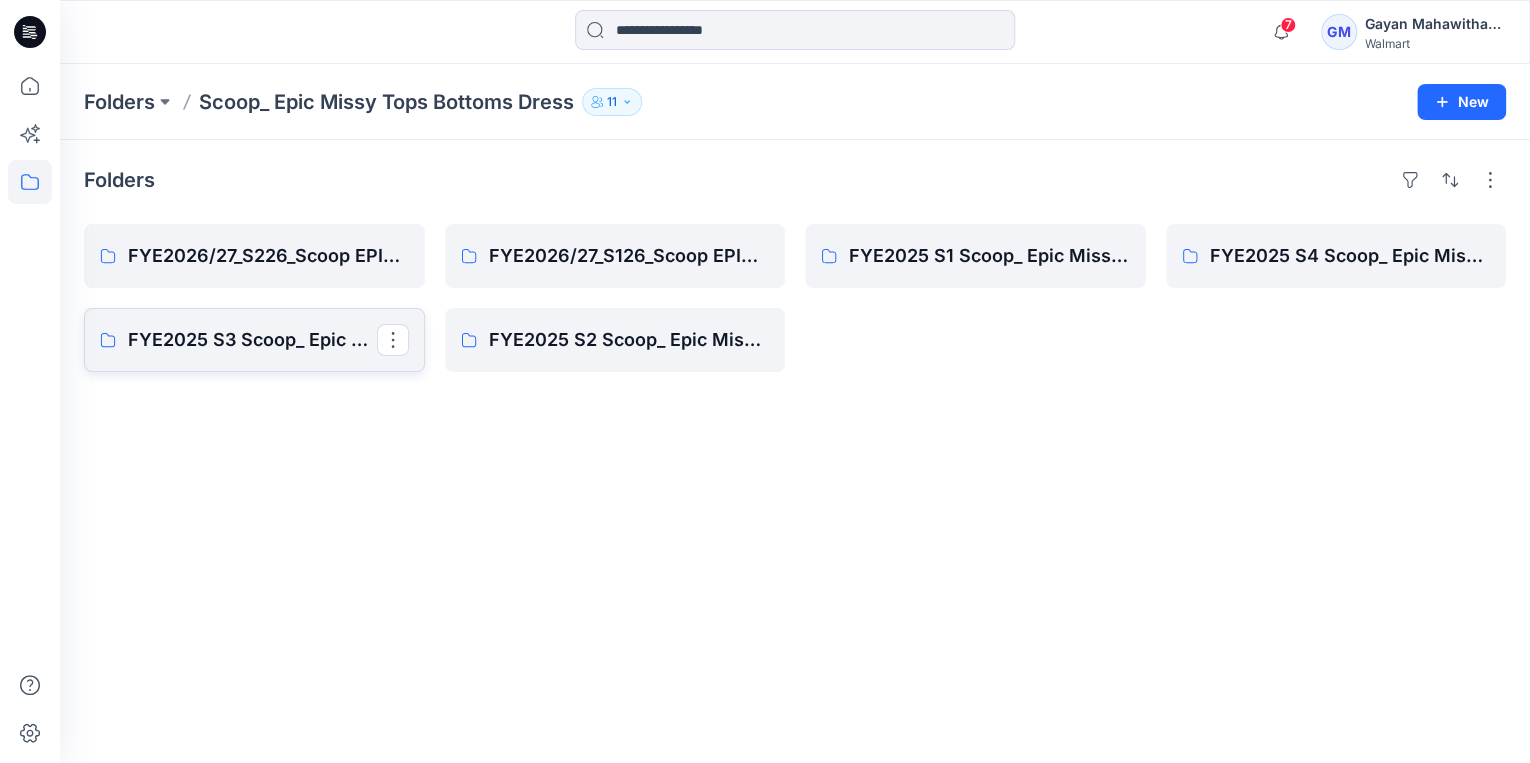 click on "FYE2025 S3 Scoop_ Epic Missy Tops Bottoms Dress Board" at bounding box center [252, 340] 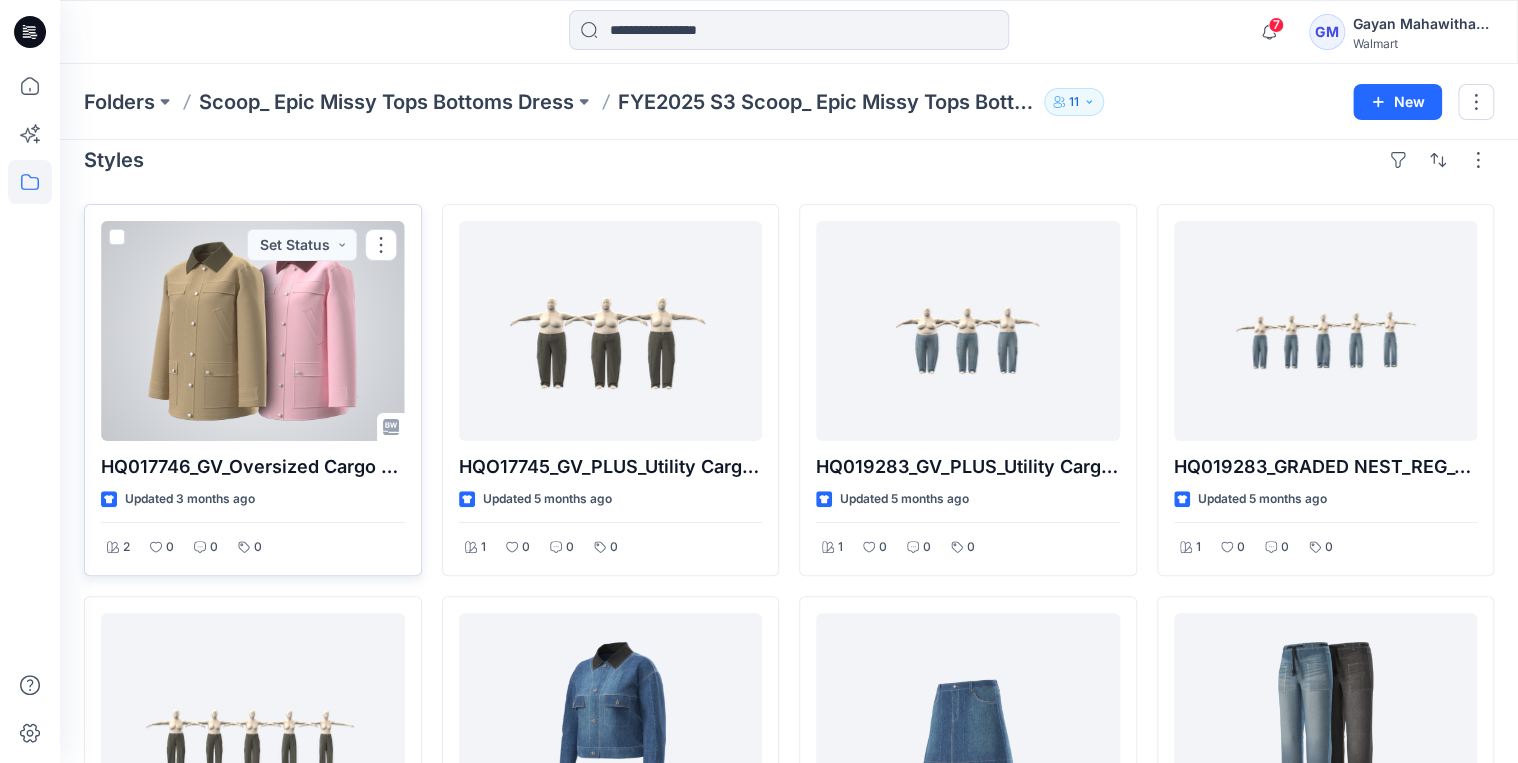 scroll, scrollTop: 0, scrollLeft: 0, axis: both 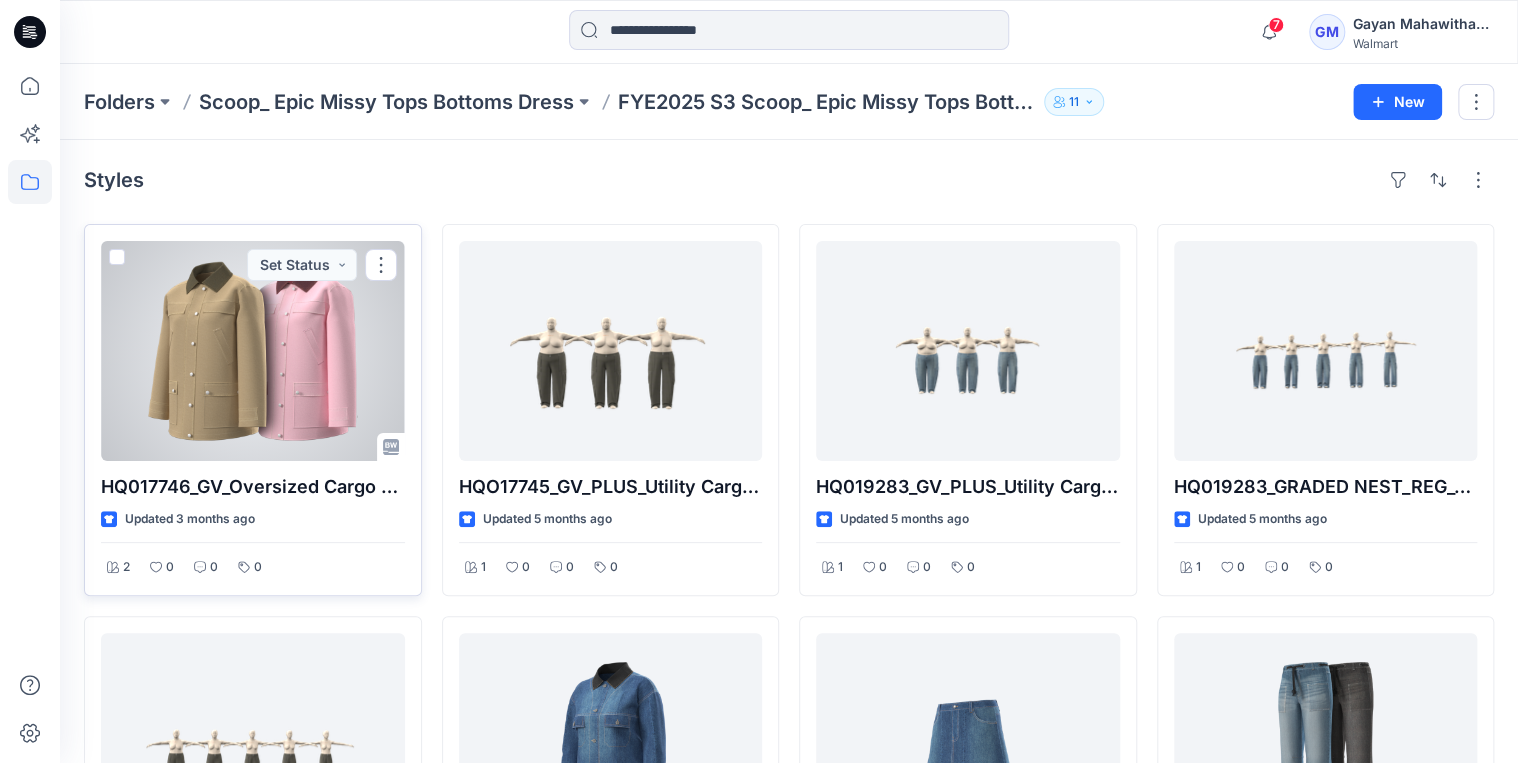 click at bounding box center [253, 351] 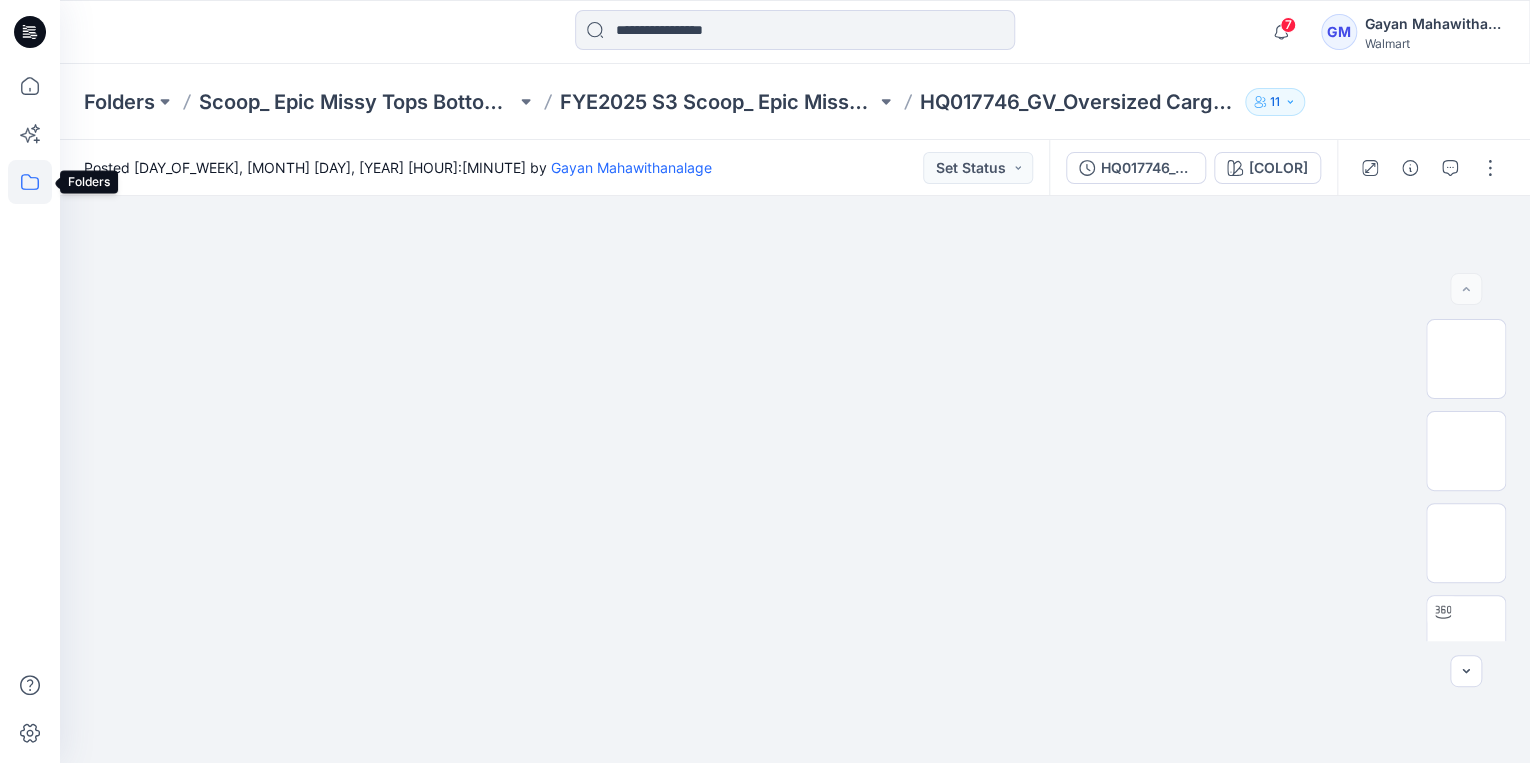 click 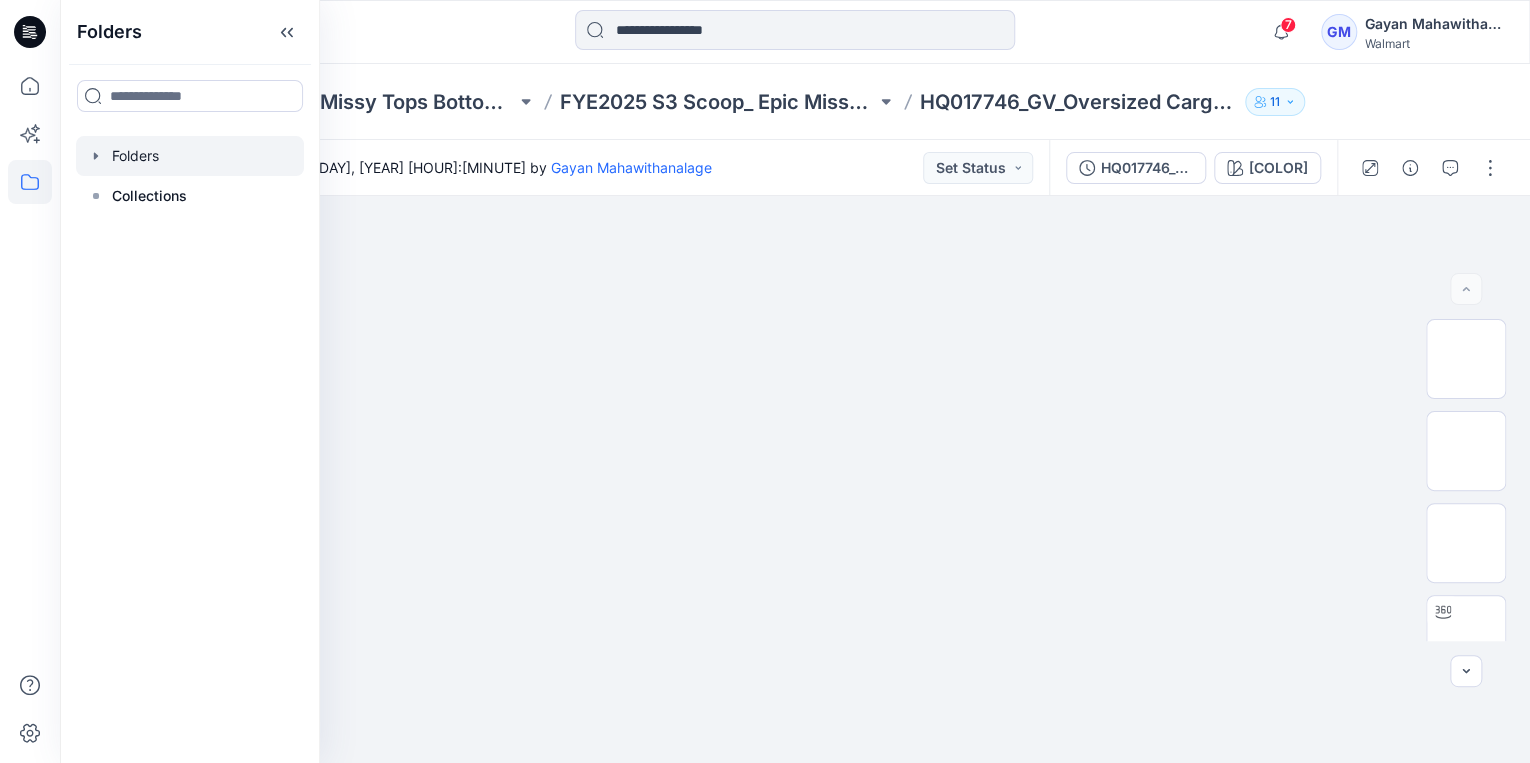 click at bounding box center [190, 156] 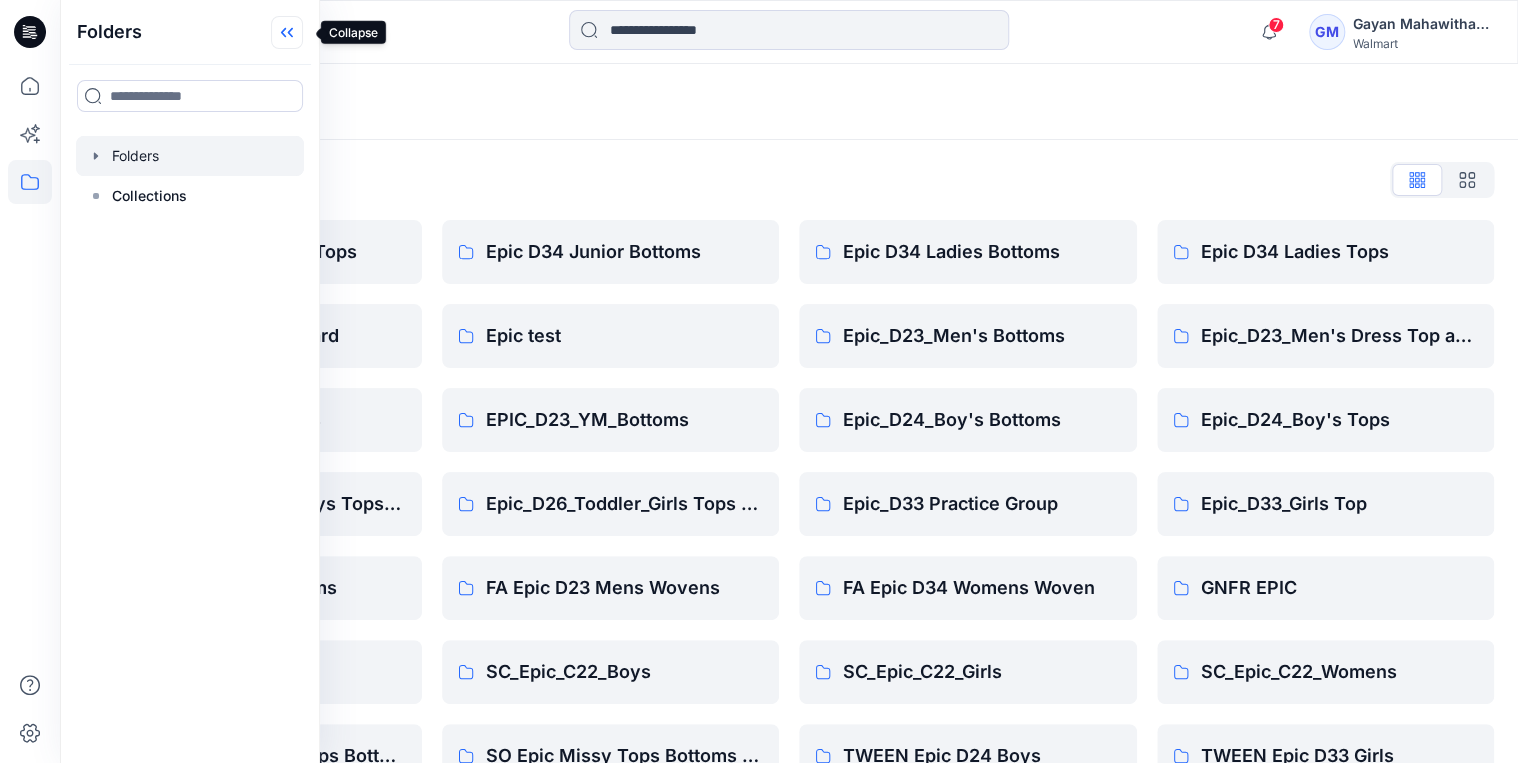 click 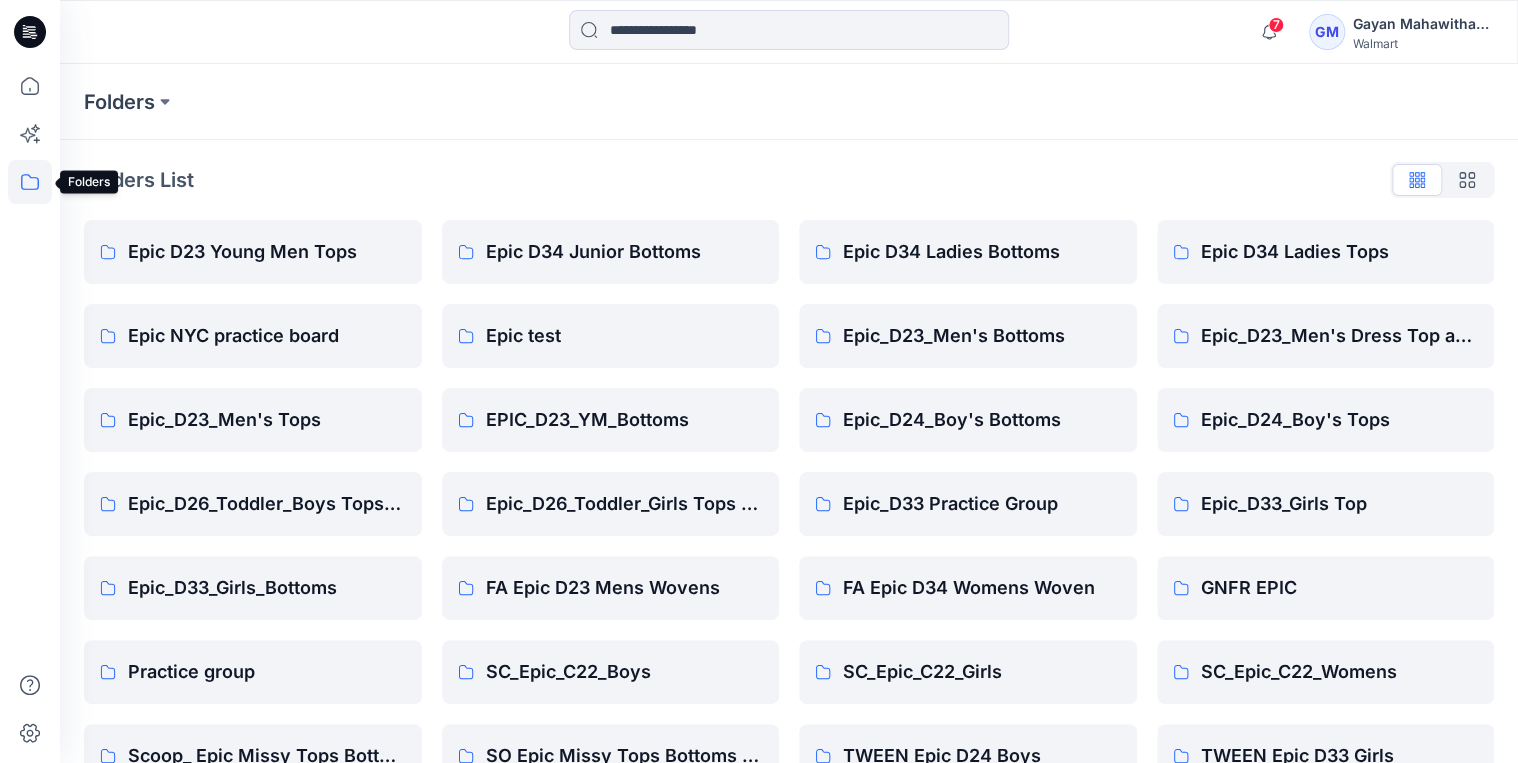 click 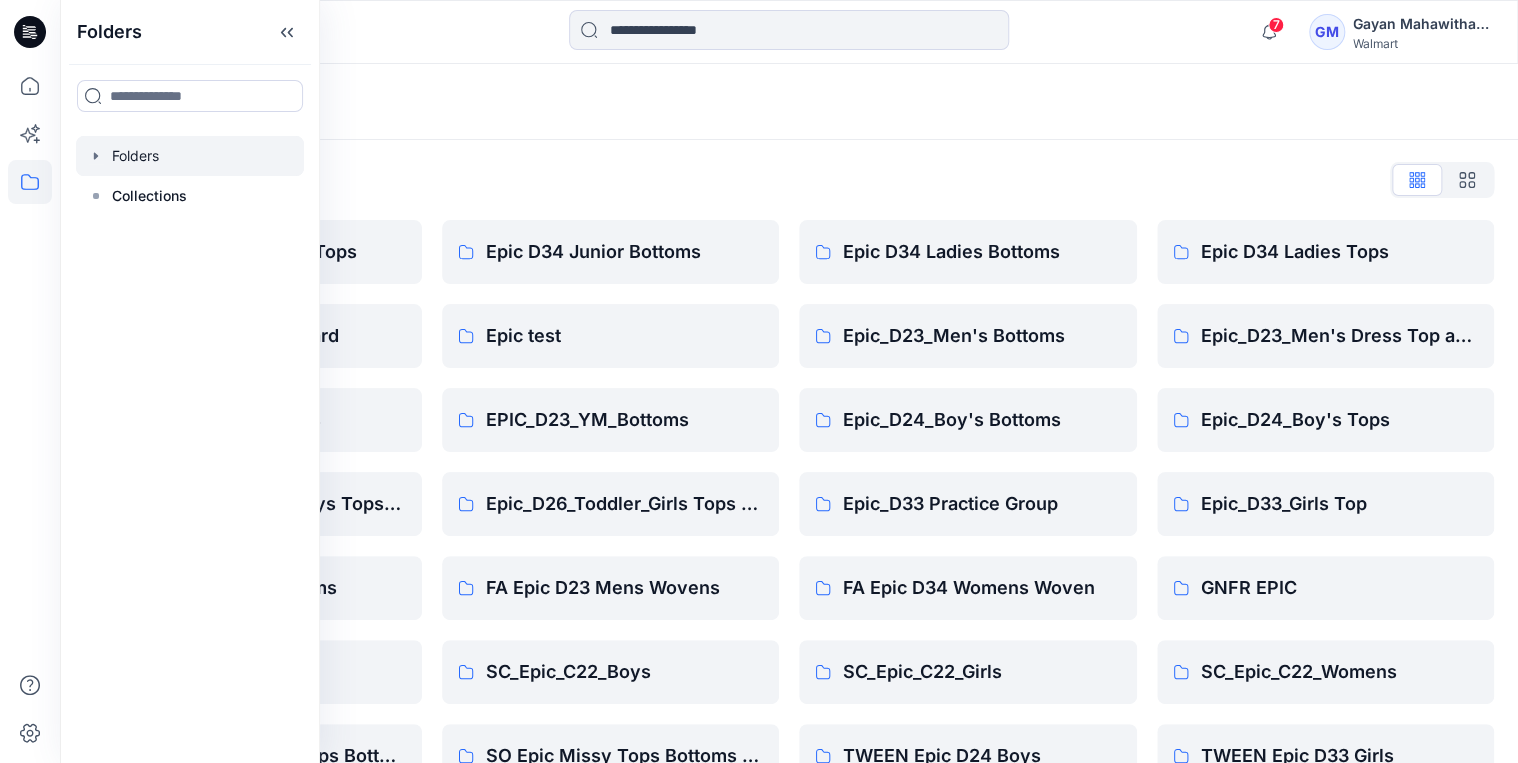 click 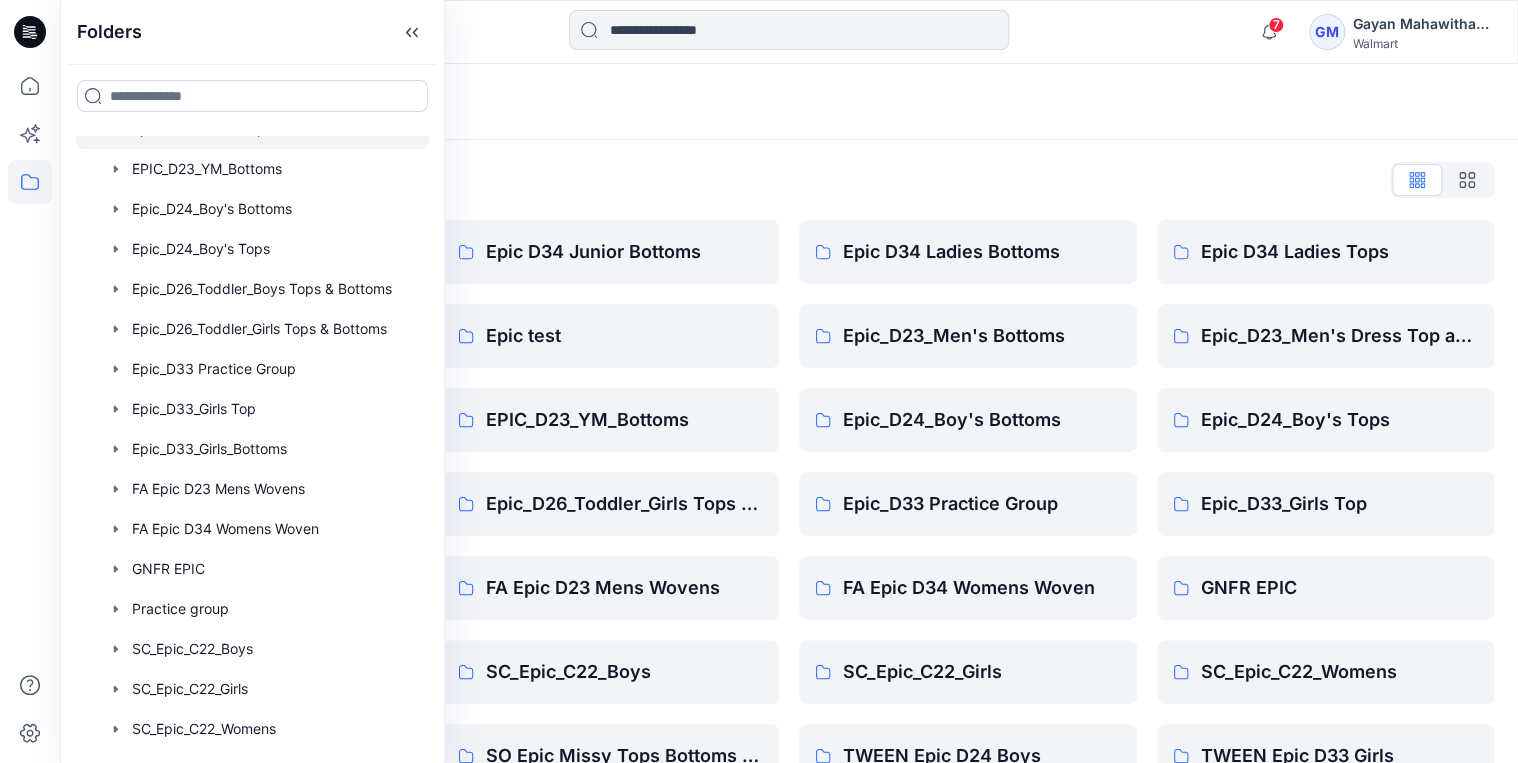 scroll, scrollTop: 480, scrollLeft: 0, axis: vertical 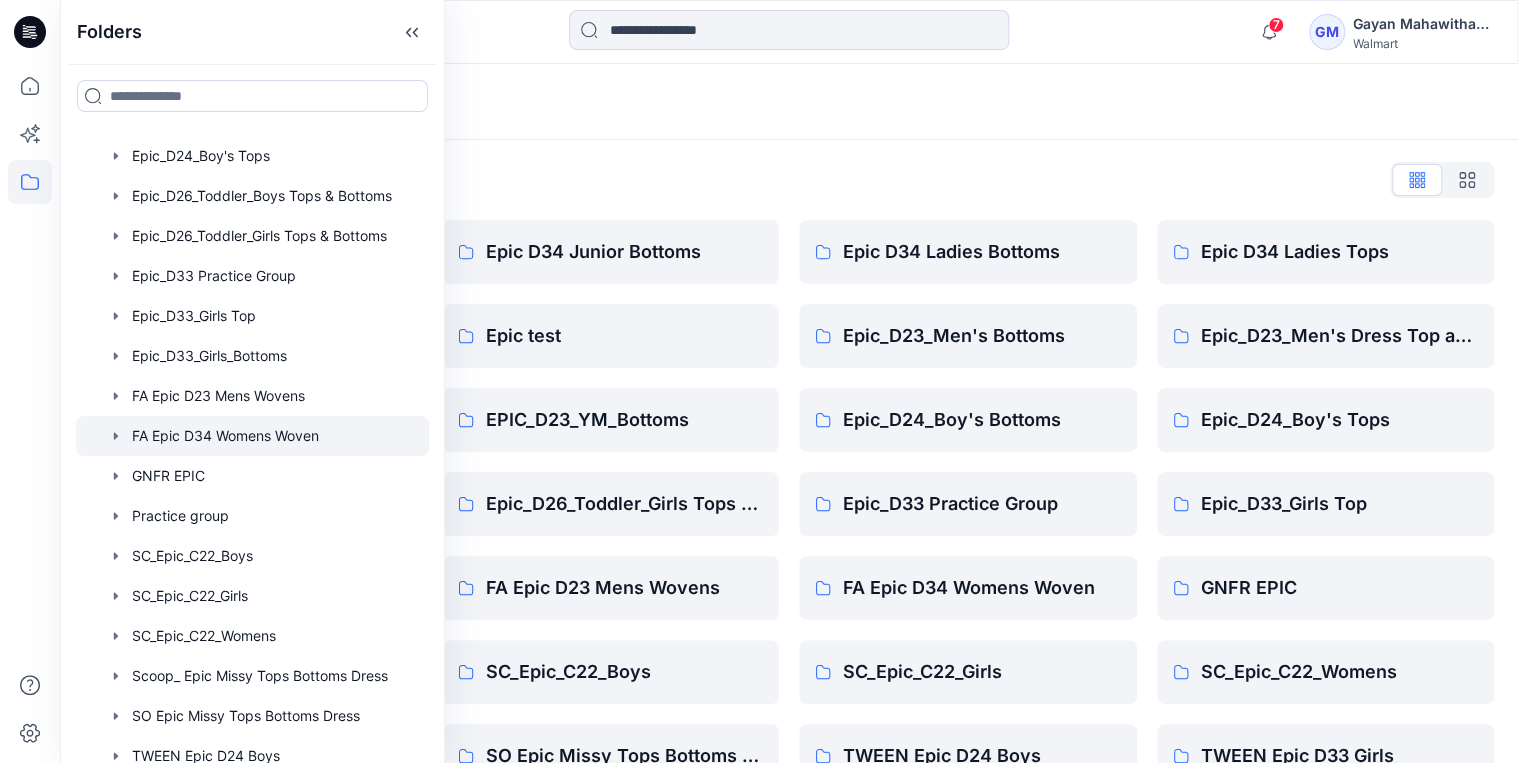 click at bounding box center [252, 436] 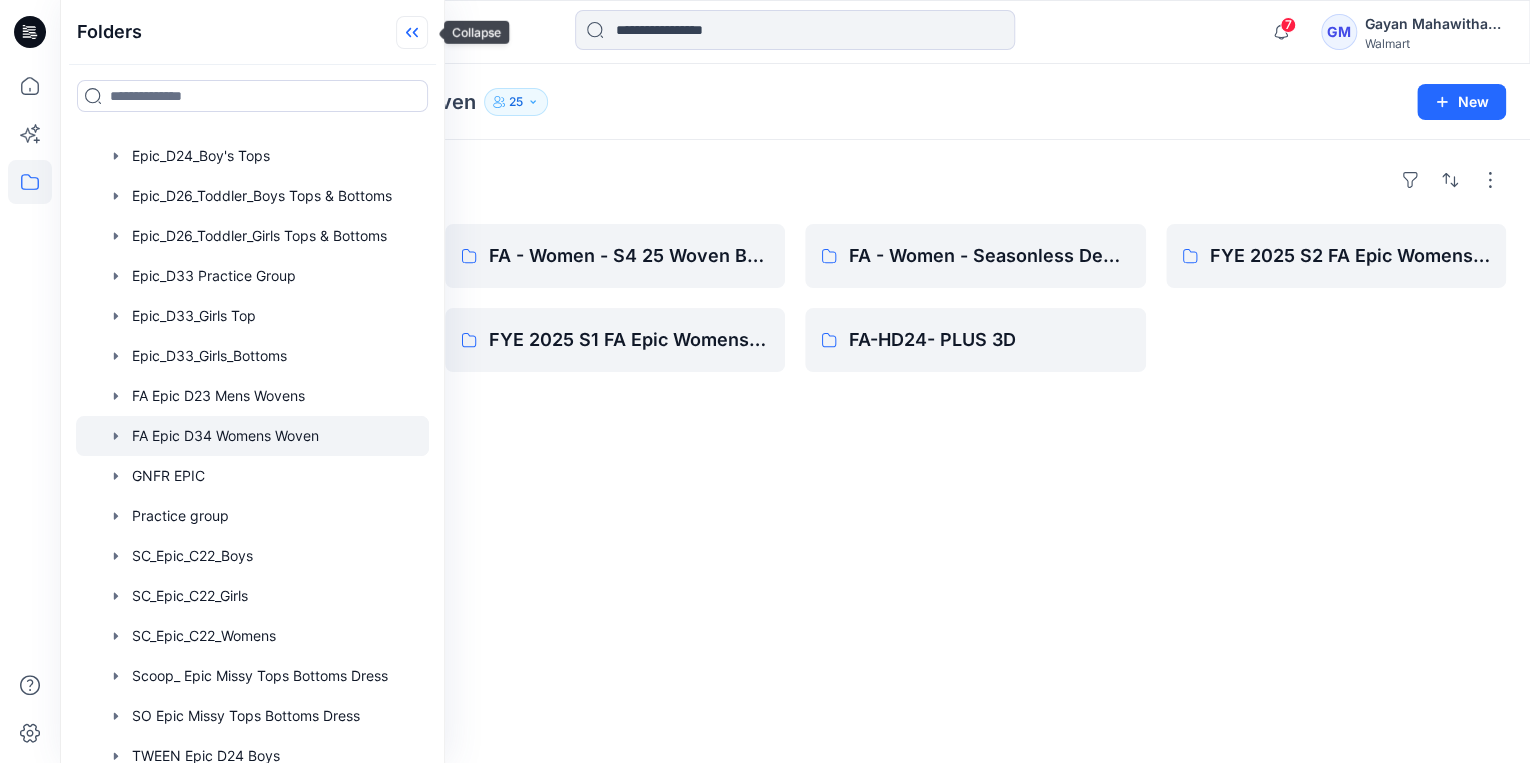 click 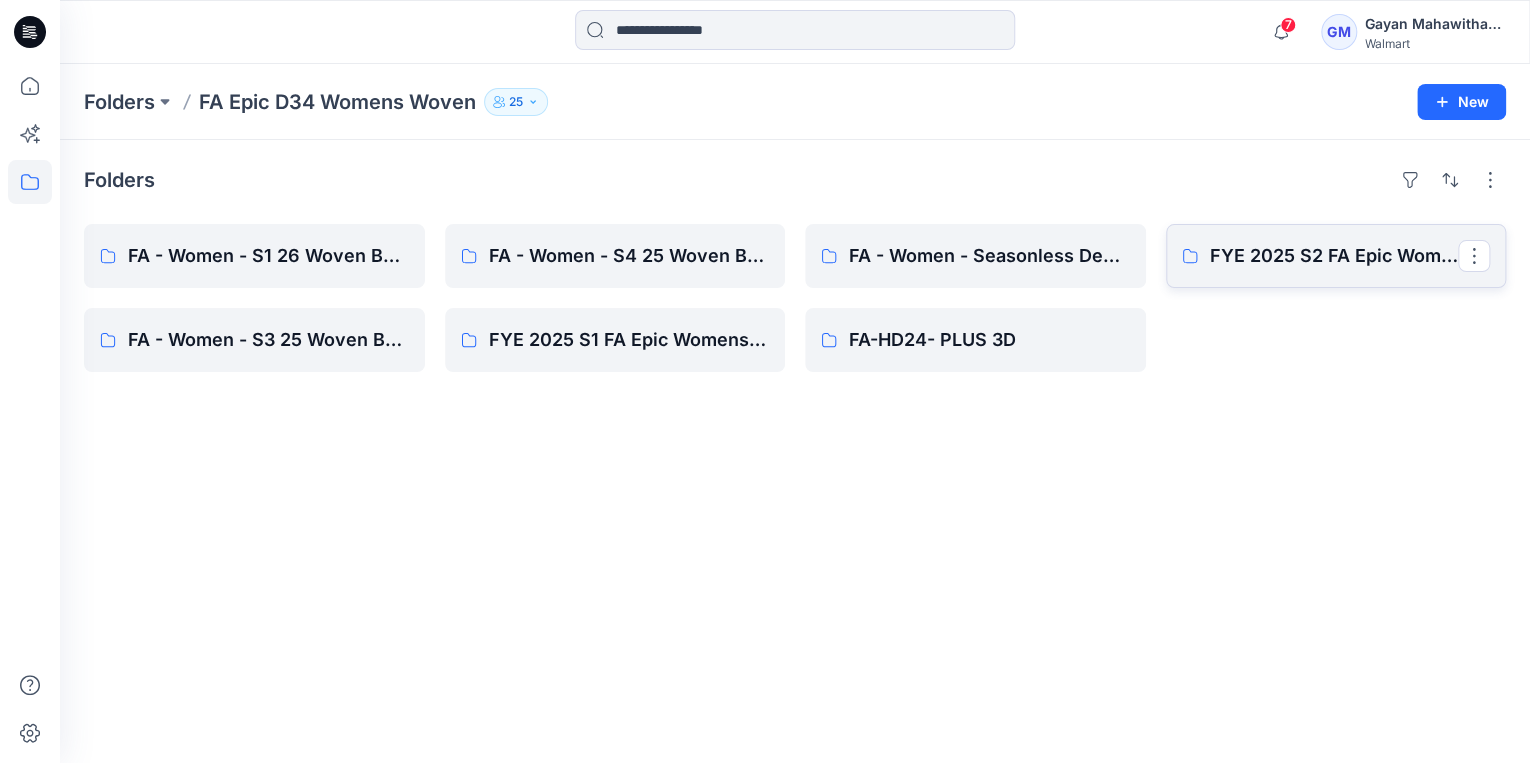click on "FYE 2025 S2 FA Epic Womens Woven Board" at bounding box center [1336, 256] 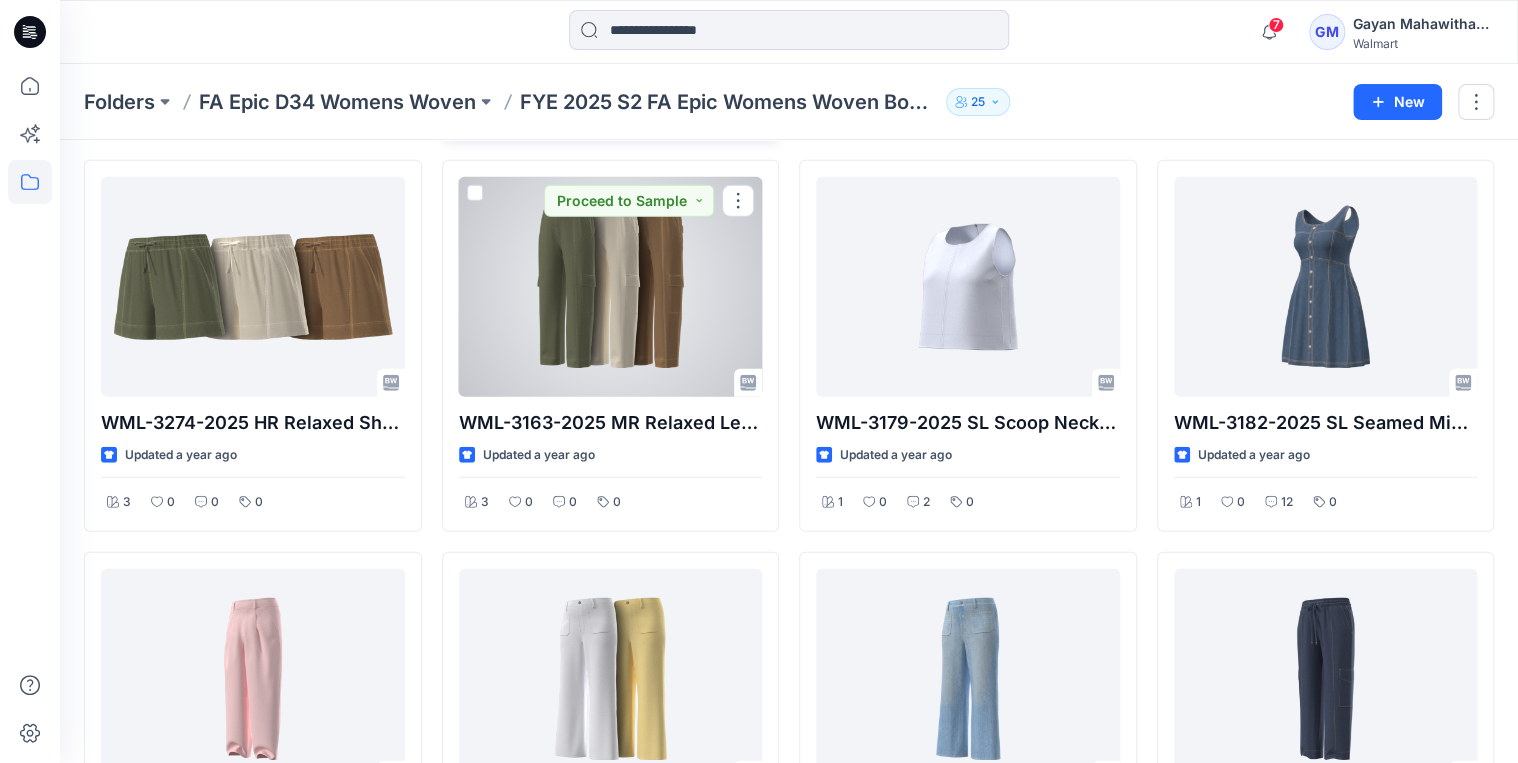 scroll, scrollTop: 2445, scrollLeft: 0, axis: vertical 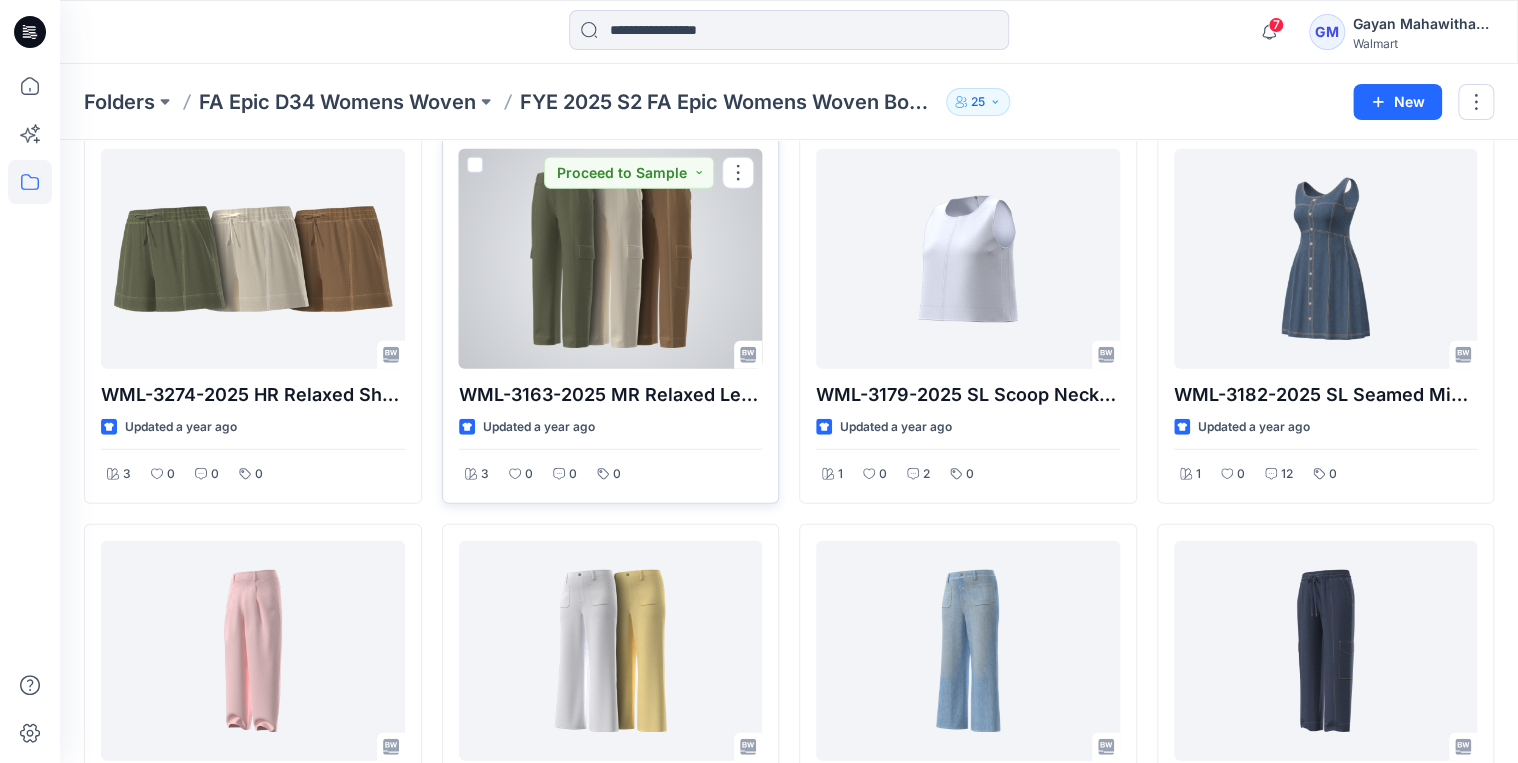 click at bounding box center (611, 259) 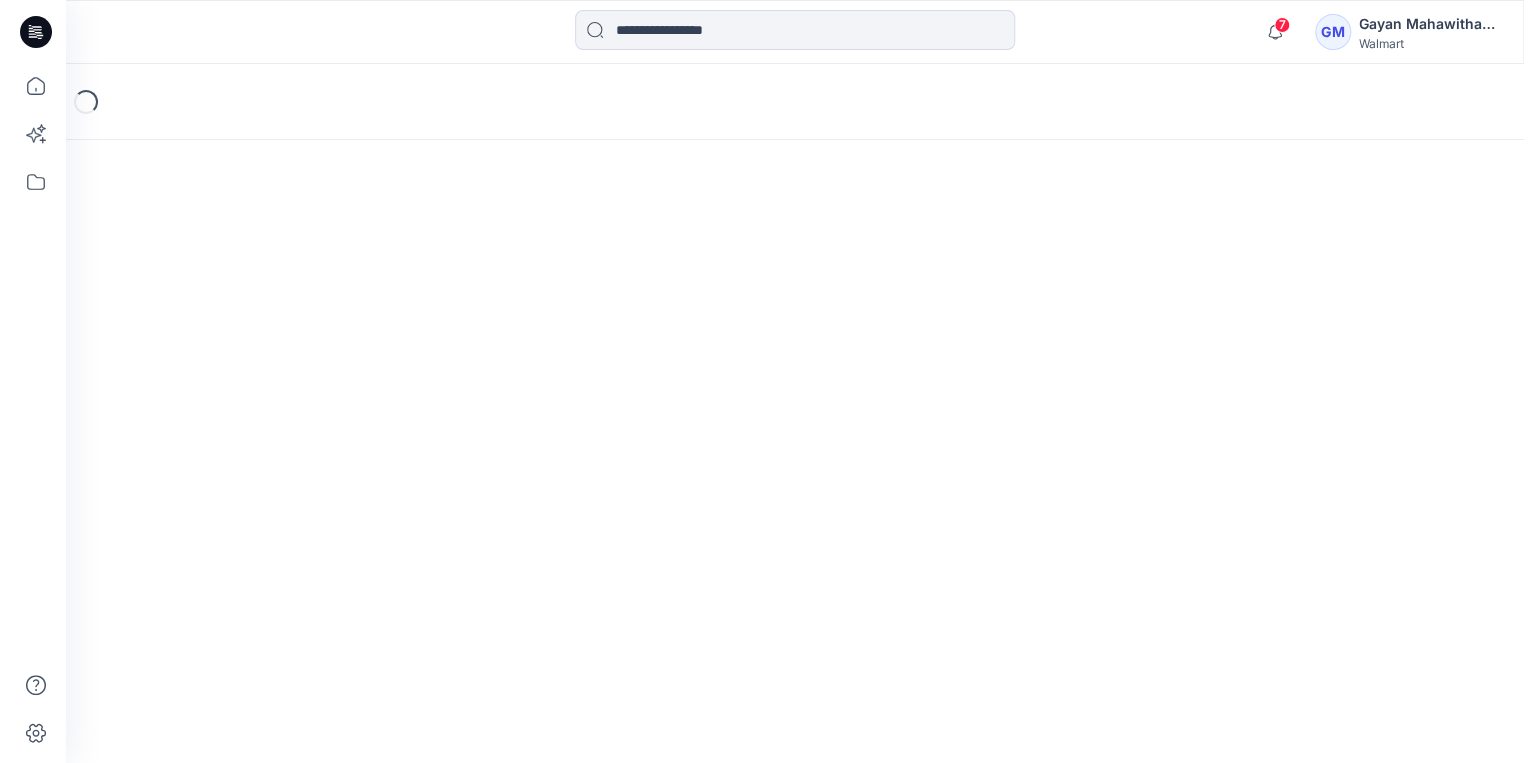 scroll, scrollTop: 0, scrollLeft: 0, axis: both 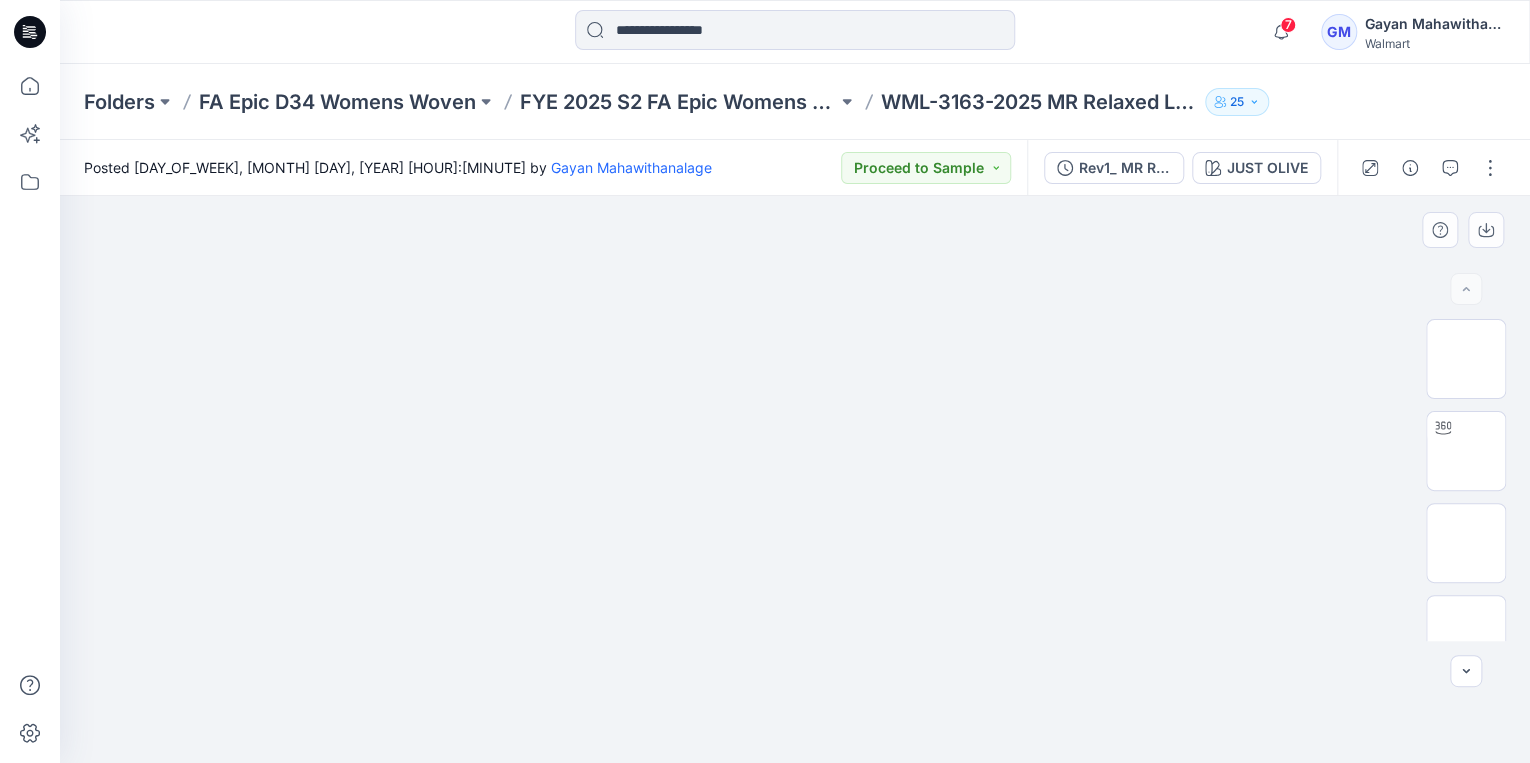 click at bounding box center (795, 479) 